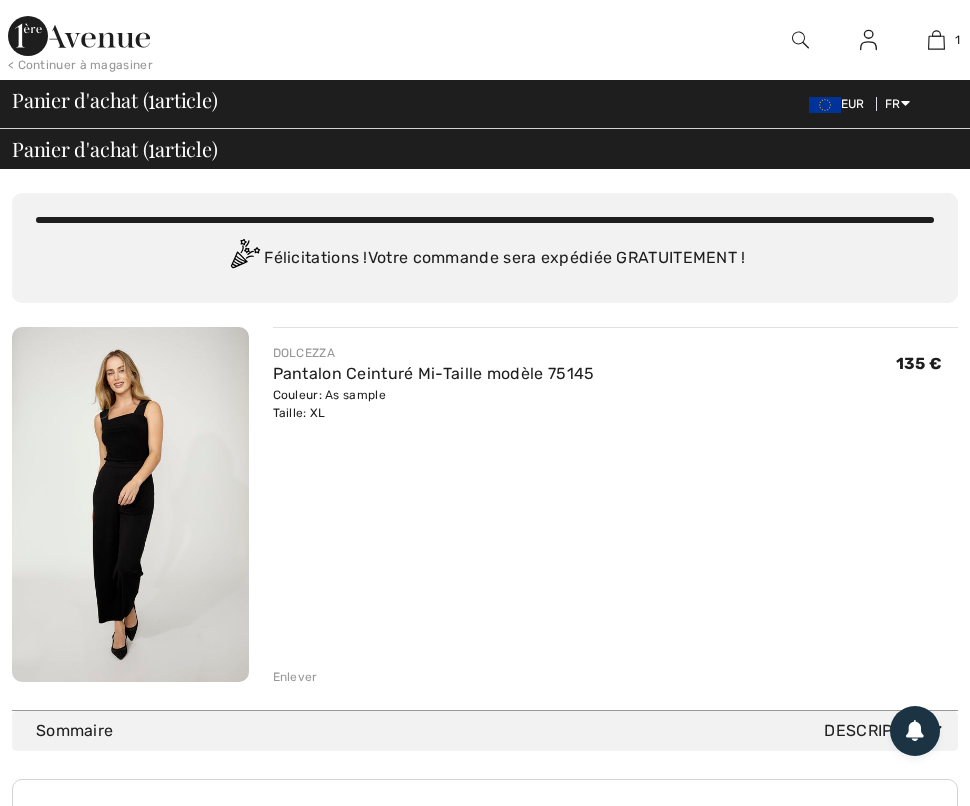 scroll, scrollTop: 452, scrollLeft: 0, axis: vertical 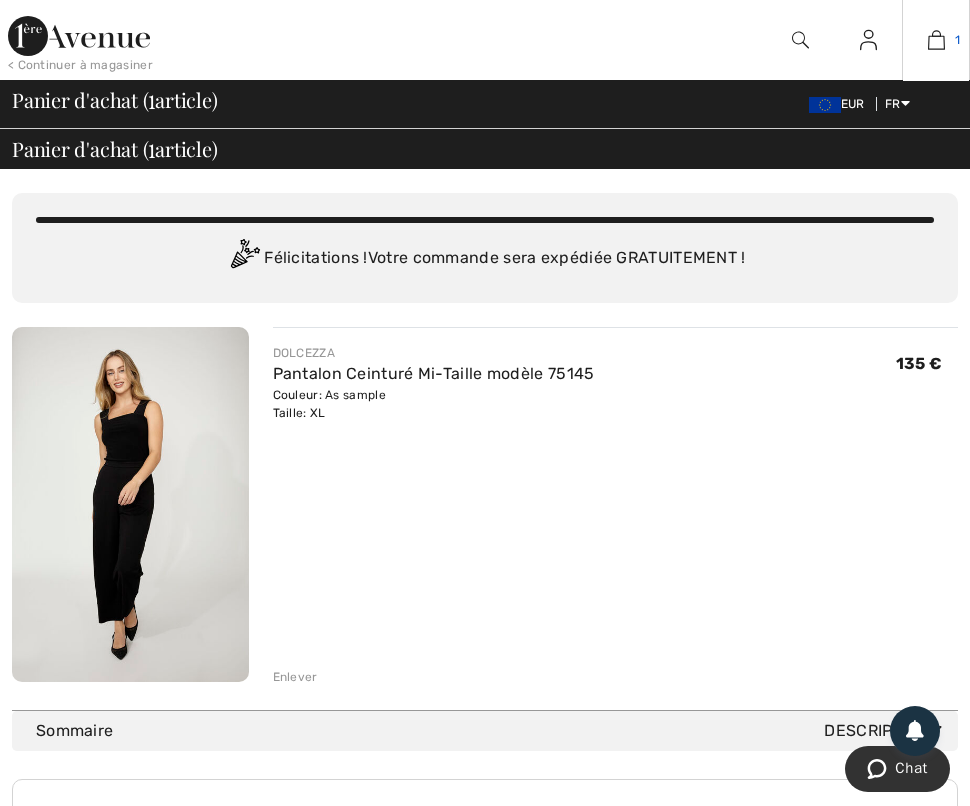 click at bounding box center (936, 40) 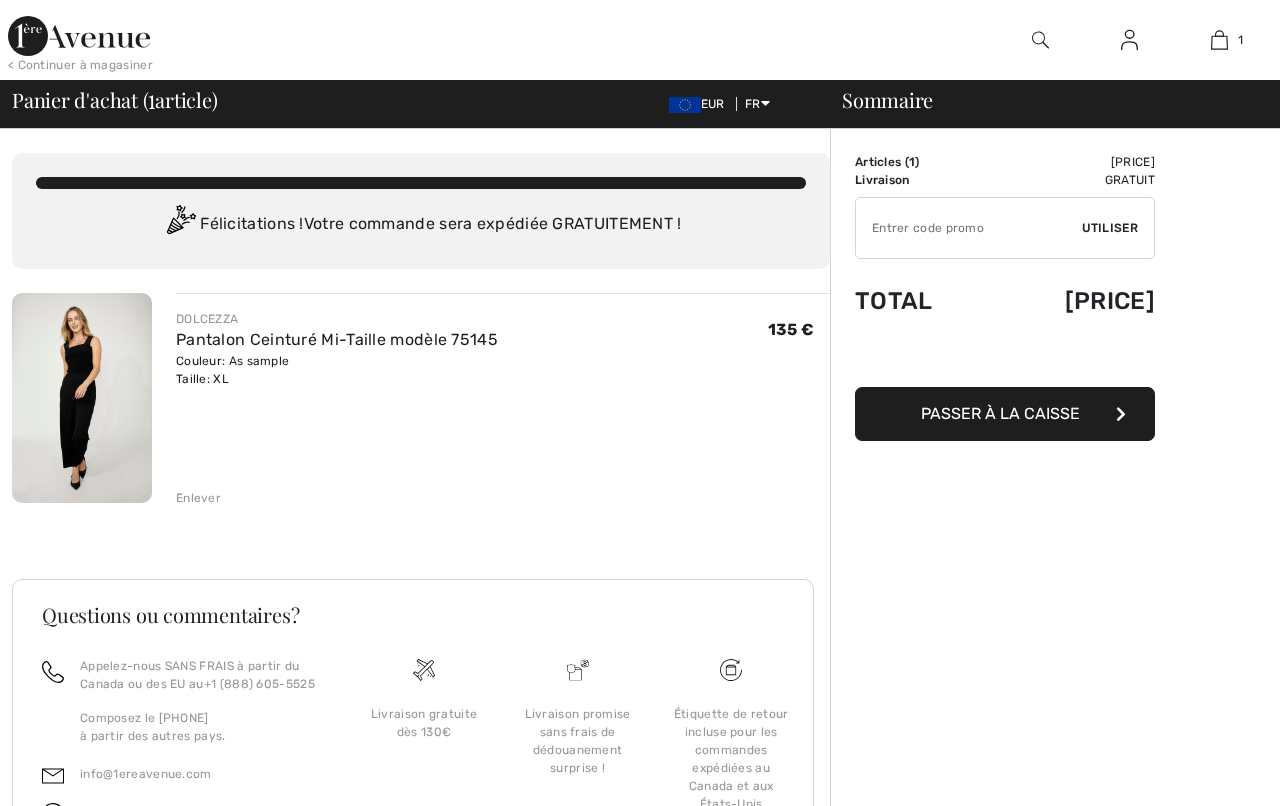 scroll, scrollTop: 0, scrollLeft: 0, axis: both 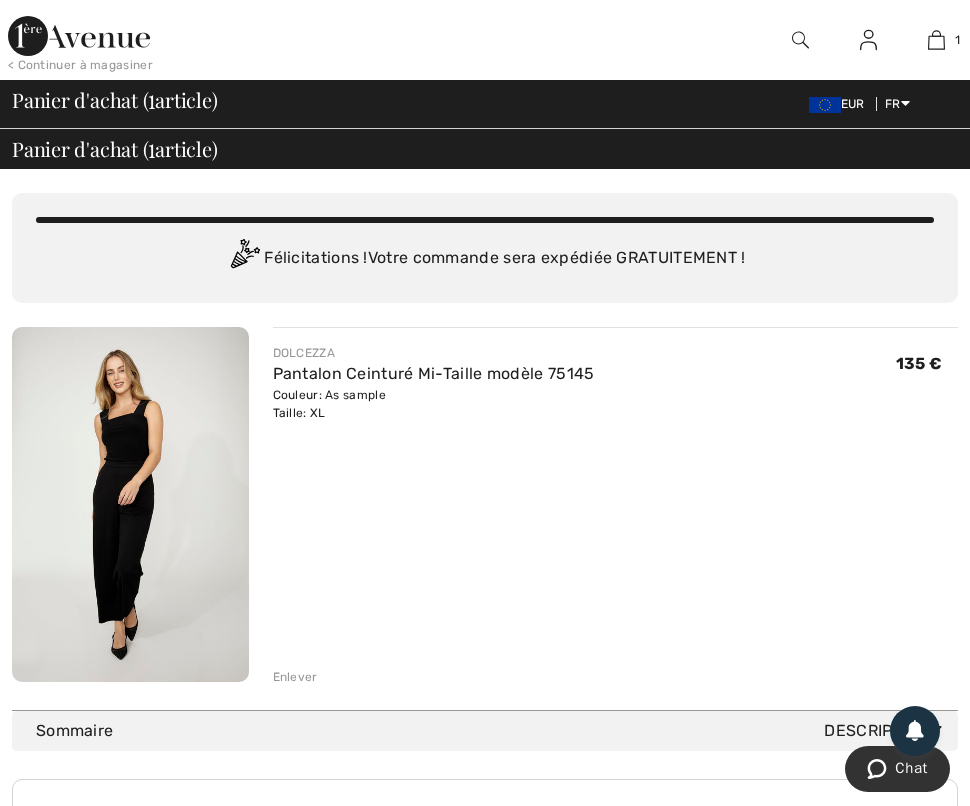 click on "Vous n'êtes qu'à  0.00 €  de la LIVRAISON GRATUITE!  Continuer à magasiner >
Félicitations !  Votre commande sera expédiée GRATUITEMENT !" at bounding box center (485, 248) 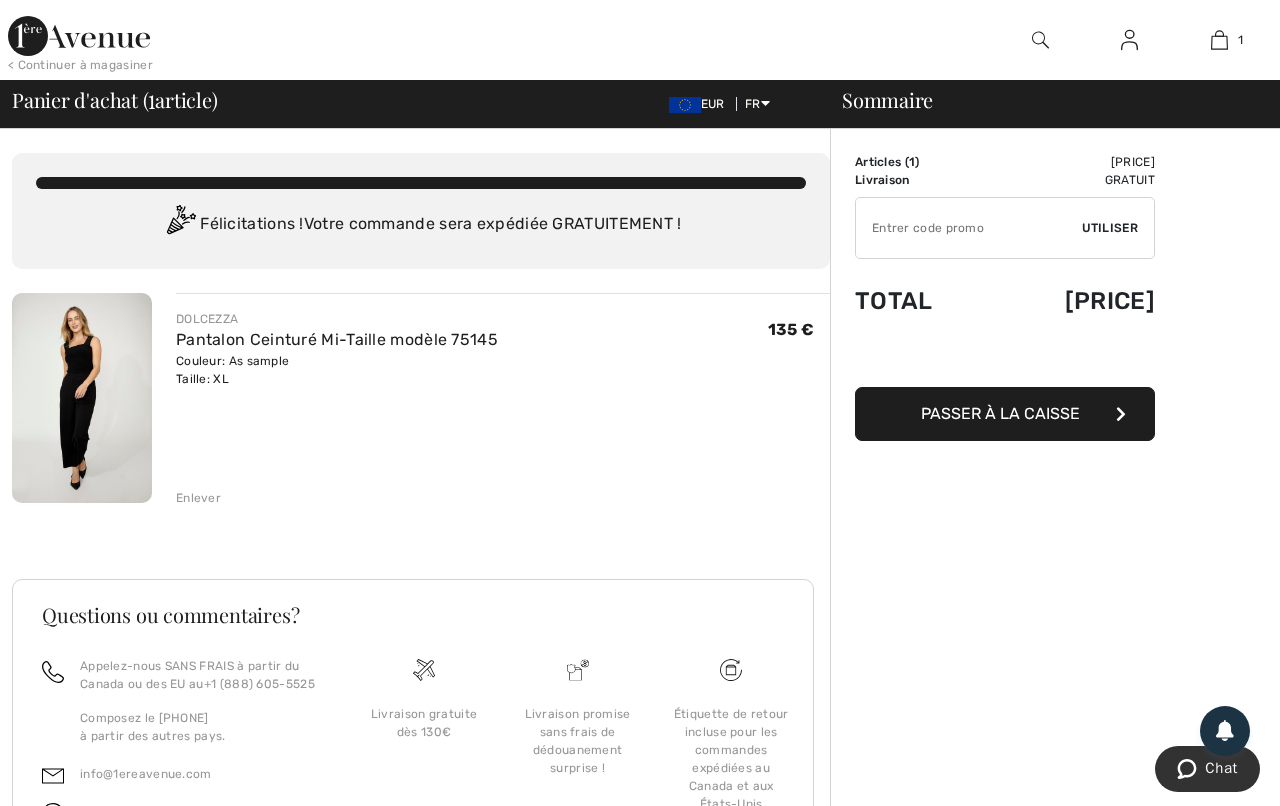 scroll, scrollTop: 0, scrollLeft: 0, axis: both 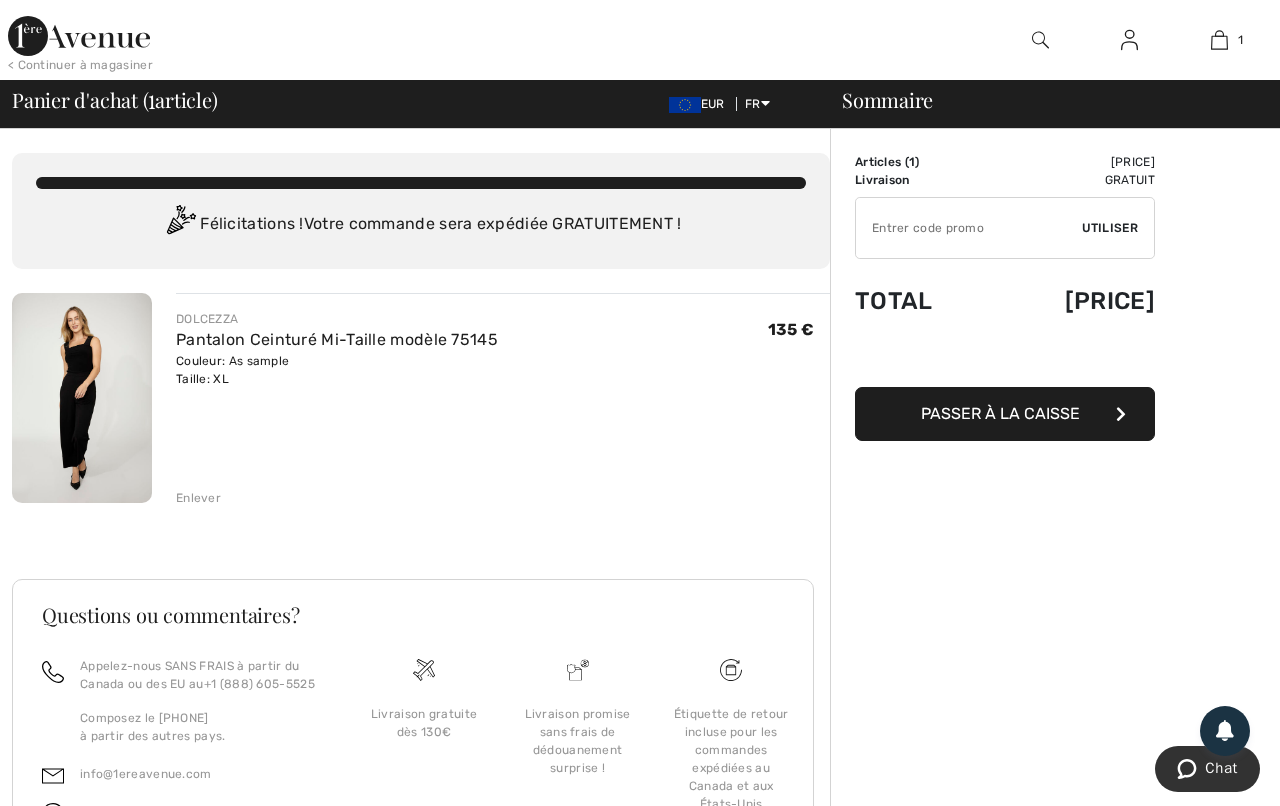 click on "Passer à la caisse" at bounding box center (1000, 413) 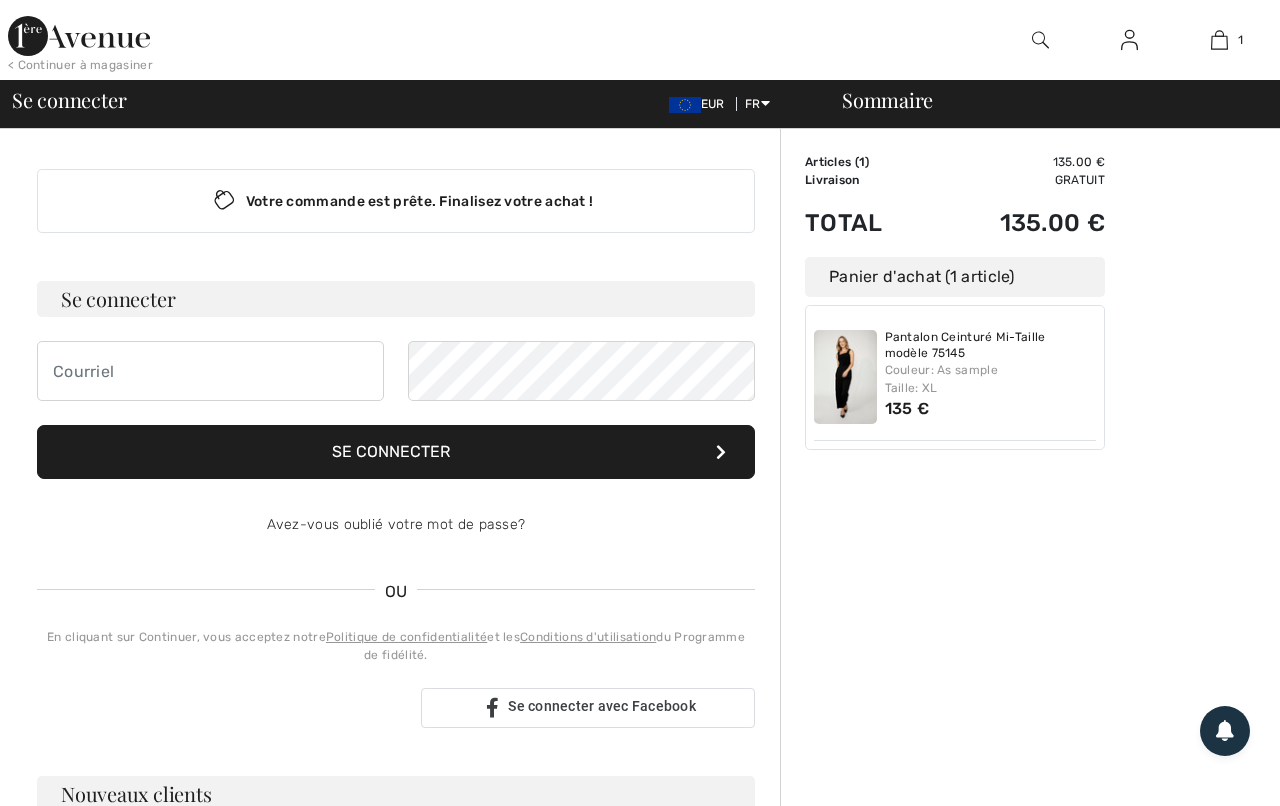 scroll, scrollTop: 0, scrollLeft: 0, axis: both 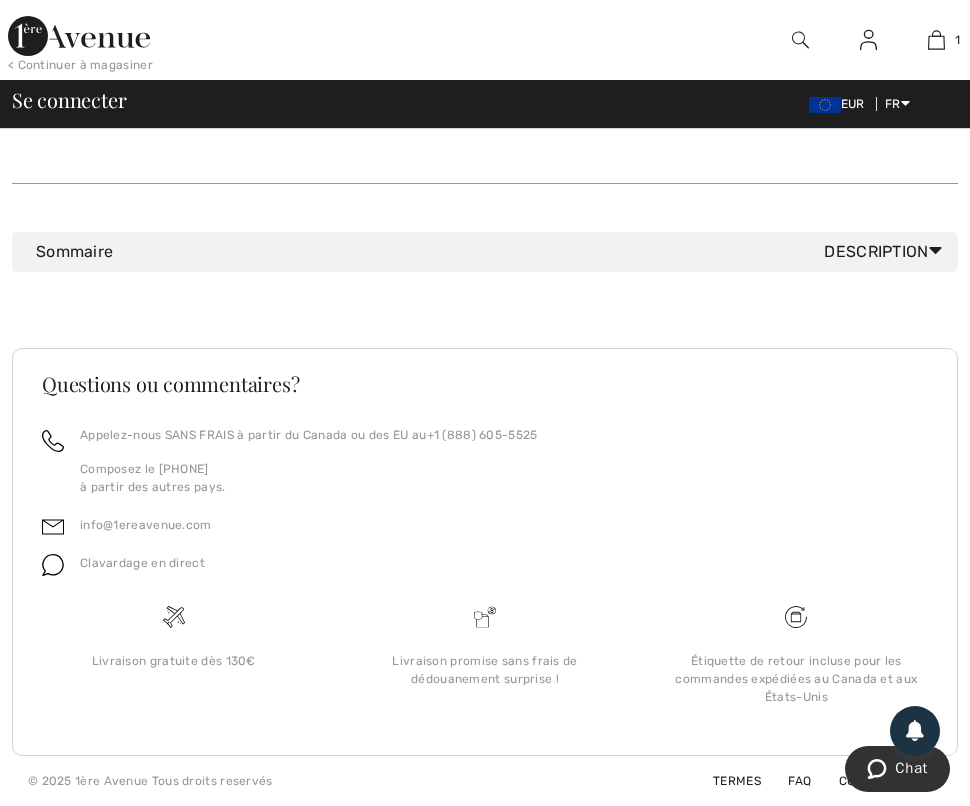 click on "Description" at bounding box center (887, 252) 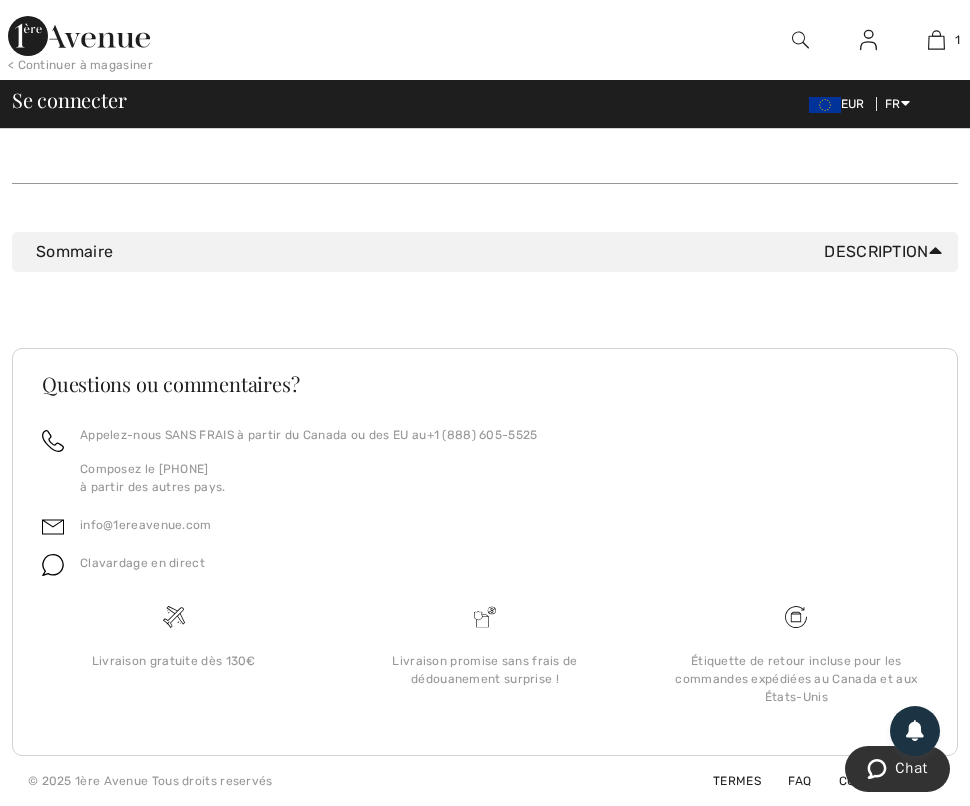 click on "Description" at bounding box center (887, 252) 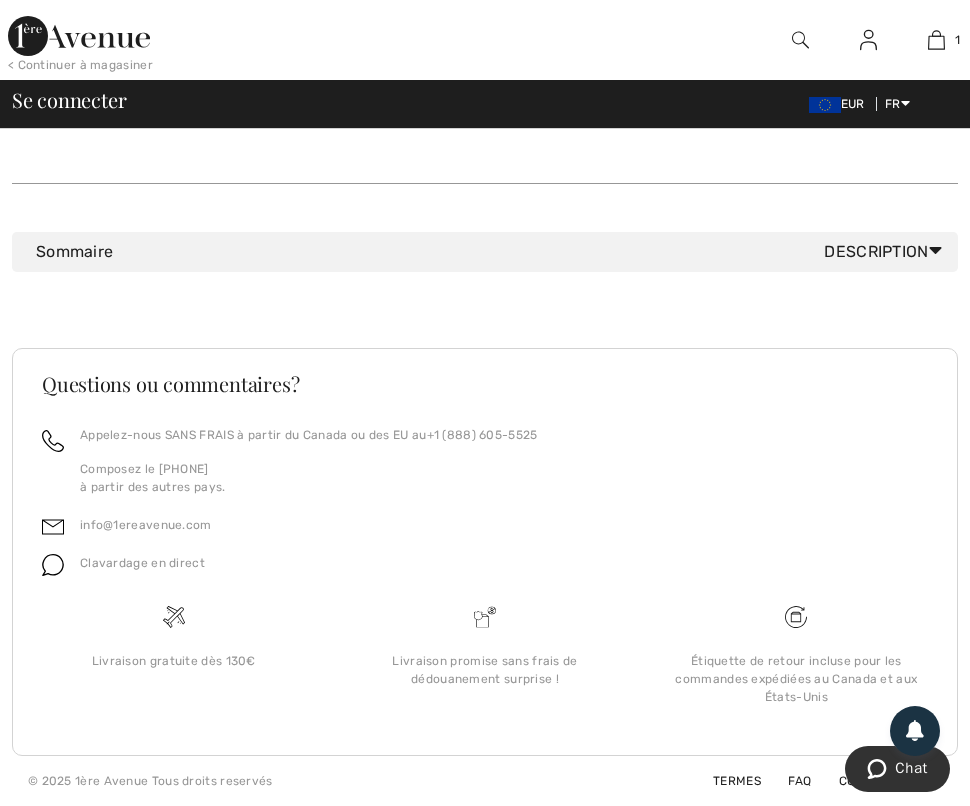 click on "Description" at bounding box center (887, 252) 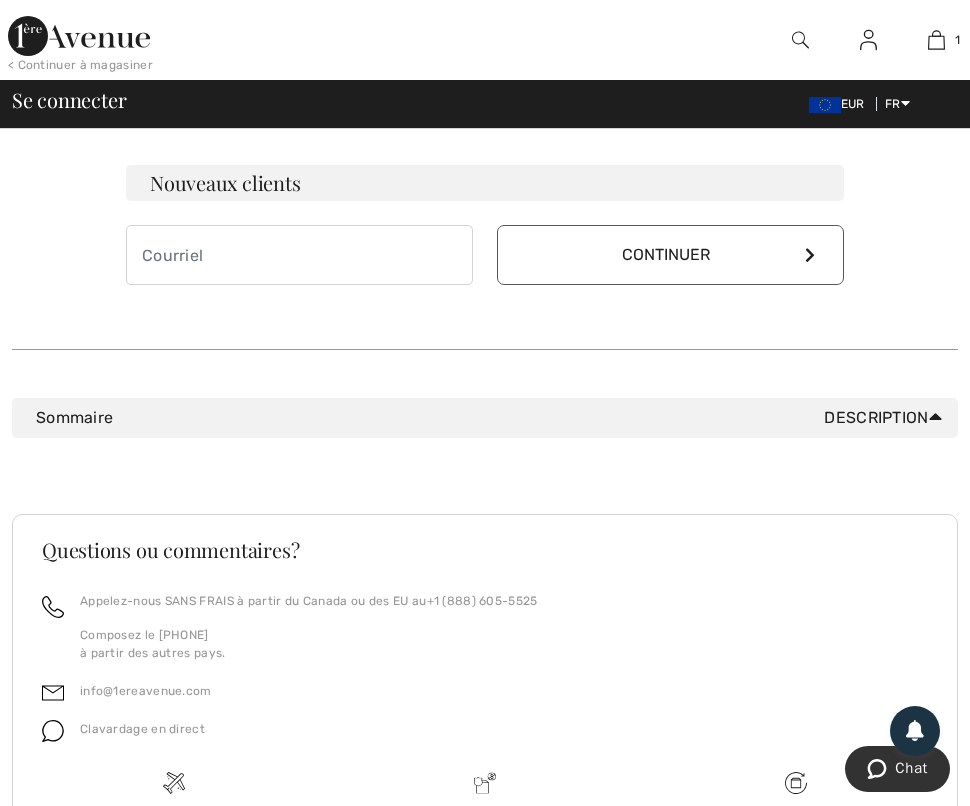 click on "Continuer" at bounding box center [670, 255] 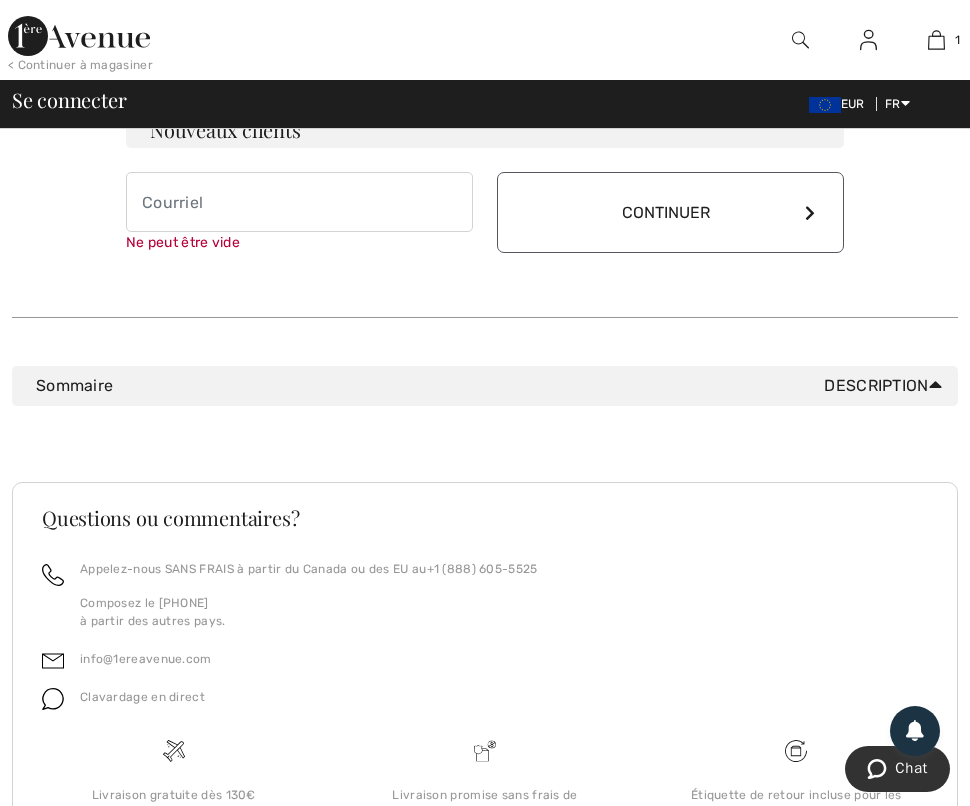 scroll, scrollTop: 676, scrollLeft: 0, axis: vertical 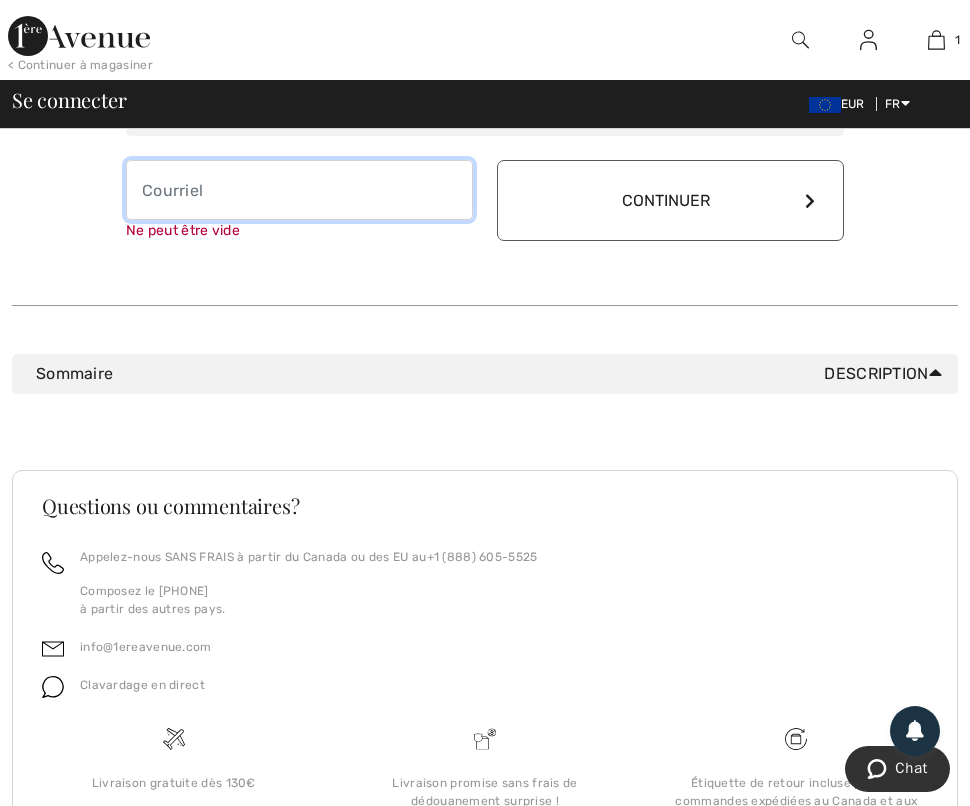 click at bounding box center [299, 190] 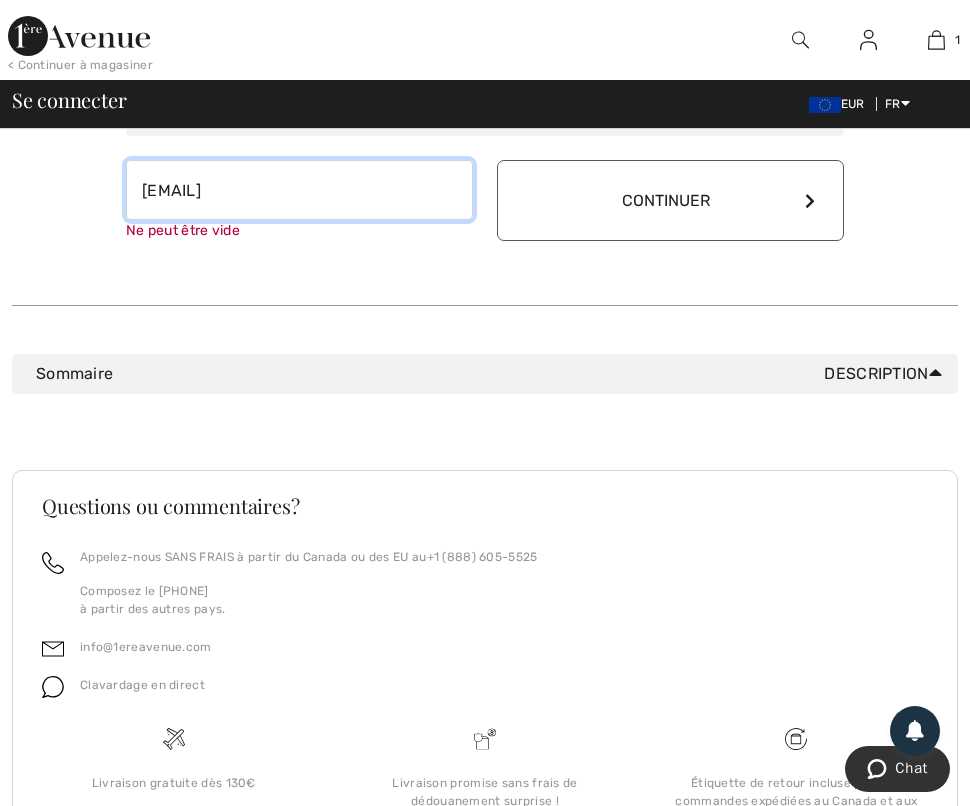 type on "[EMAIL]" 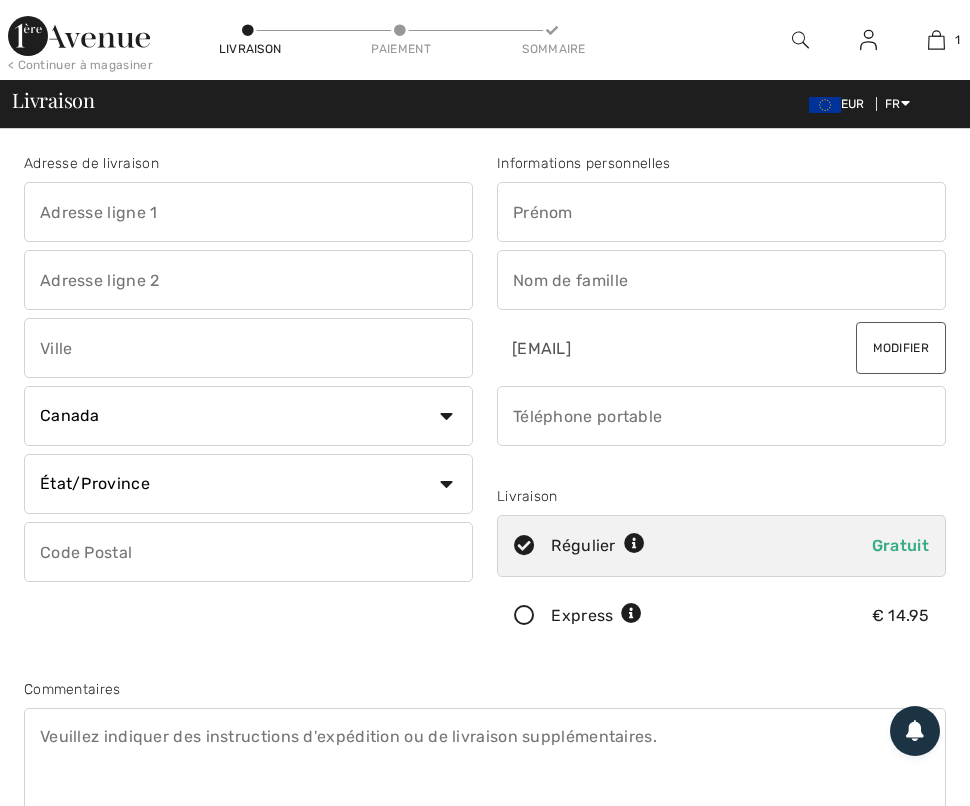 scroll, scrollTop: 0, scrollLeft: 0, axis: both 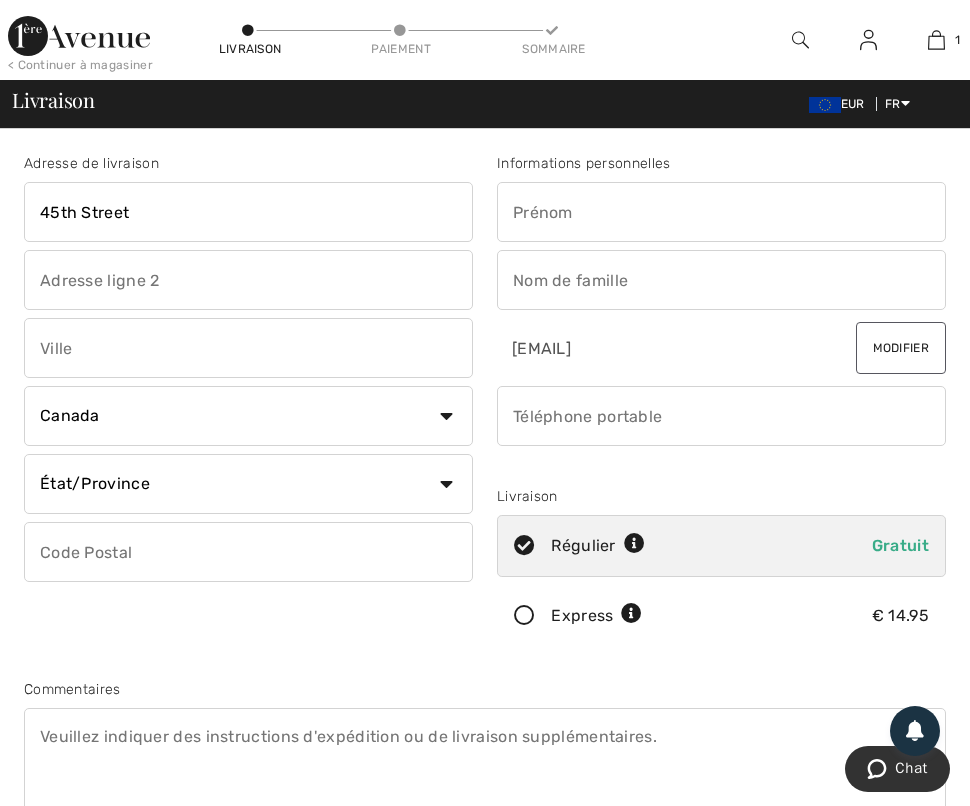 type on "45th Street" 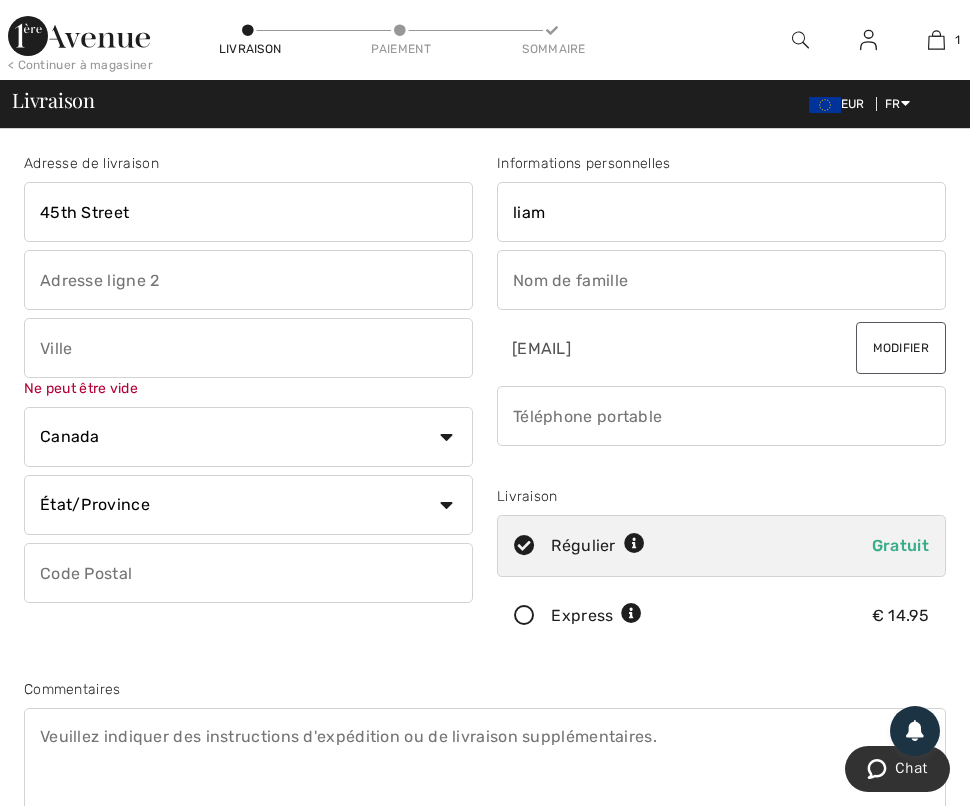 type on "liam" 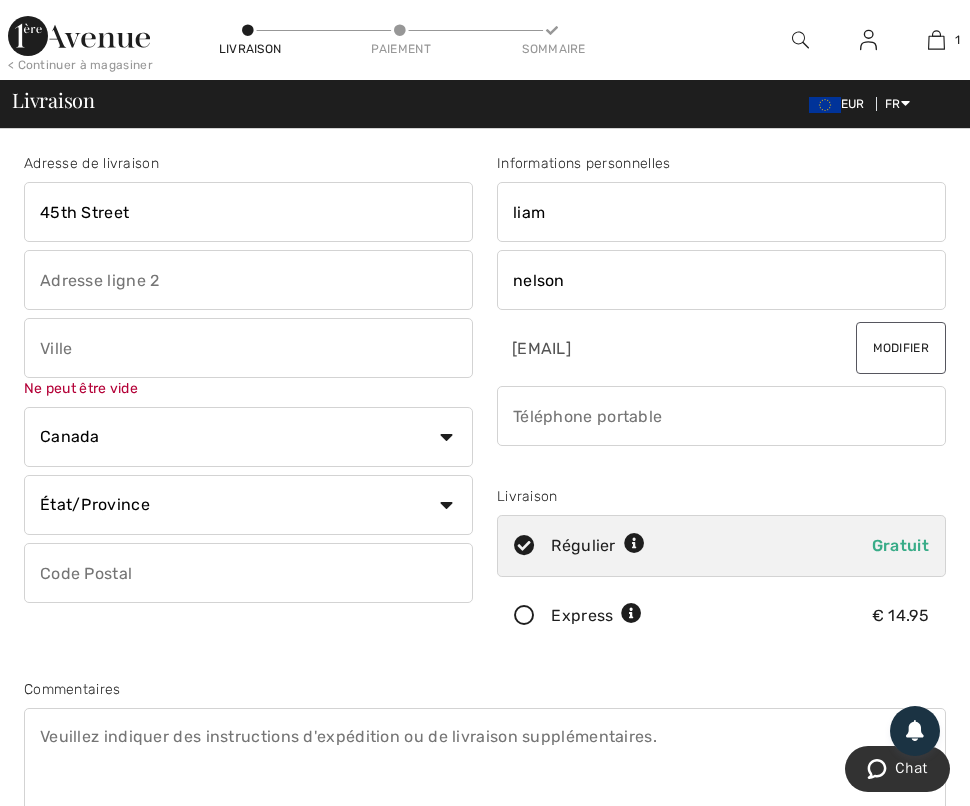 type on "nelson" 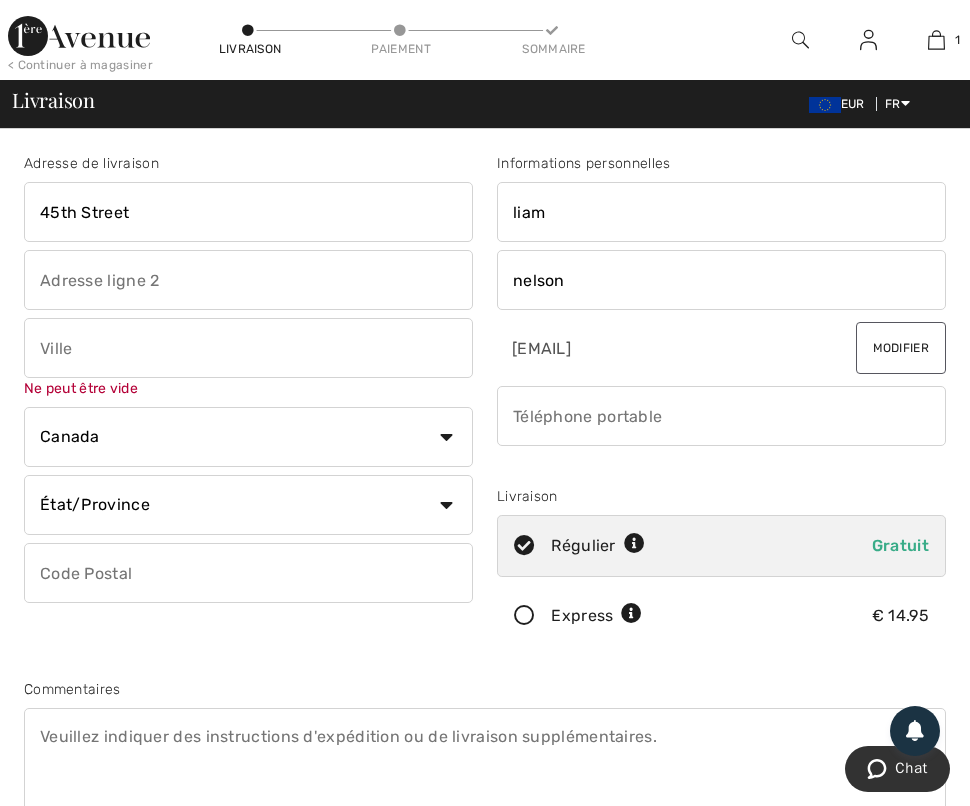 click at bounding box center [248, 348] 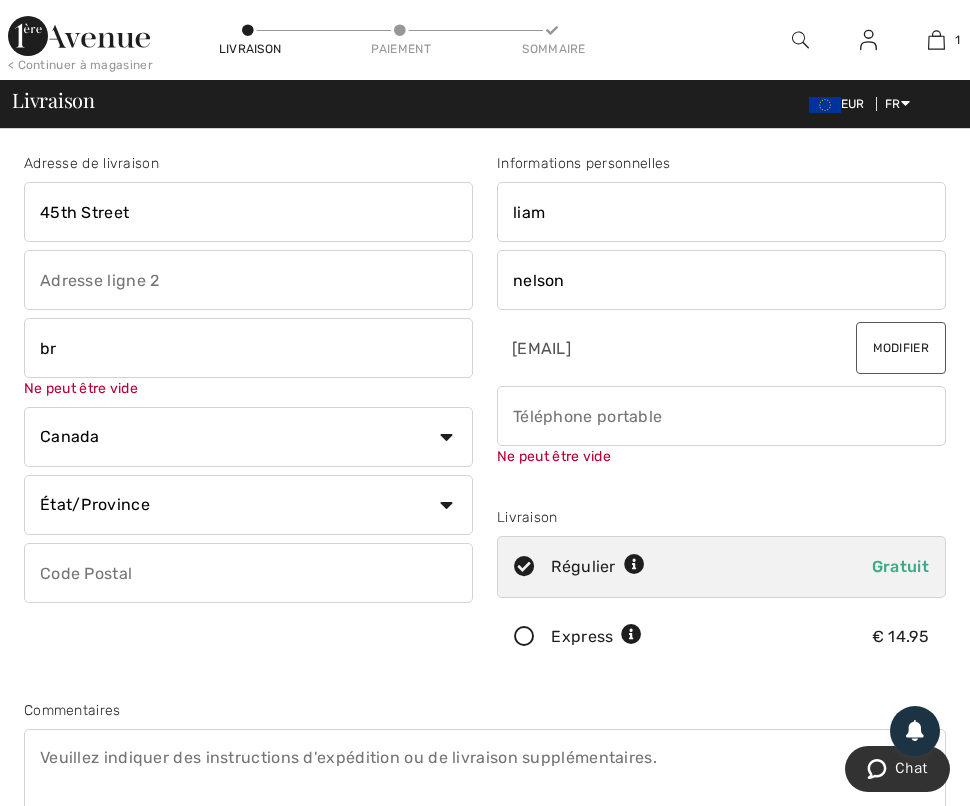 type on "b" 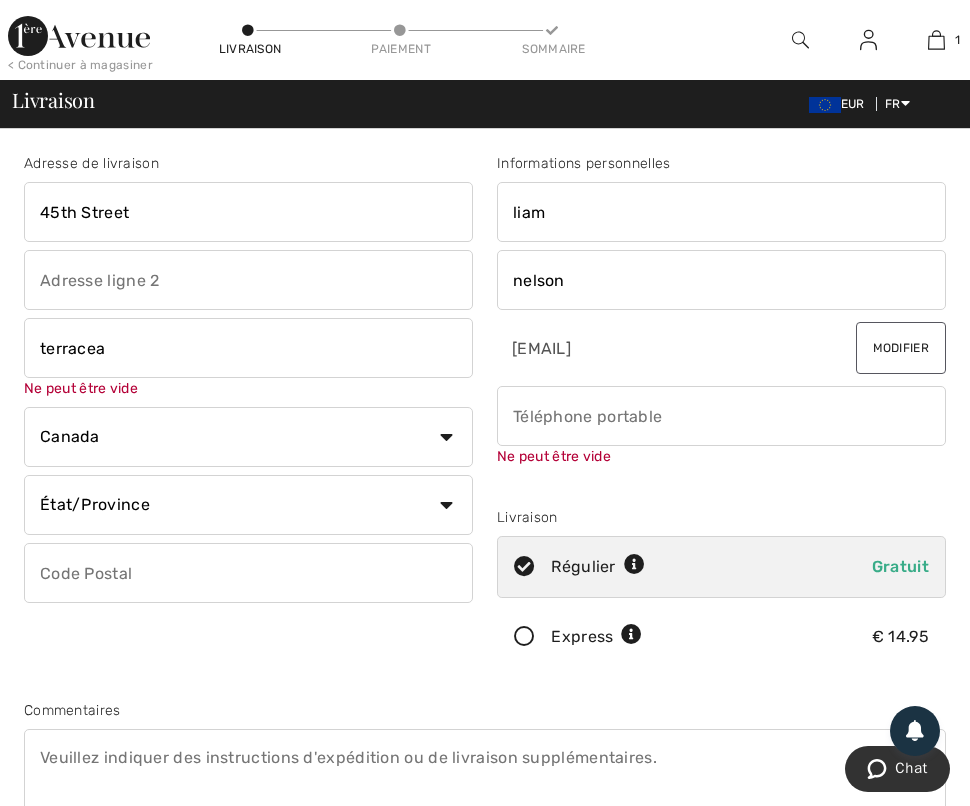 type on "terracea" 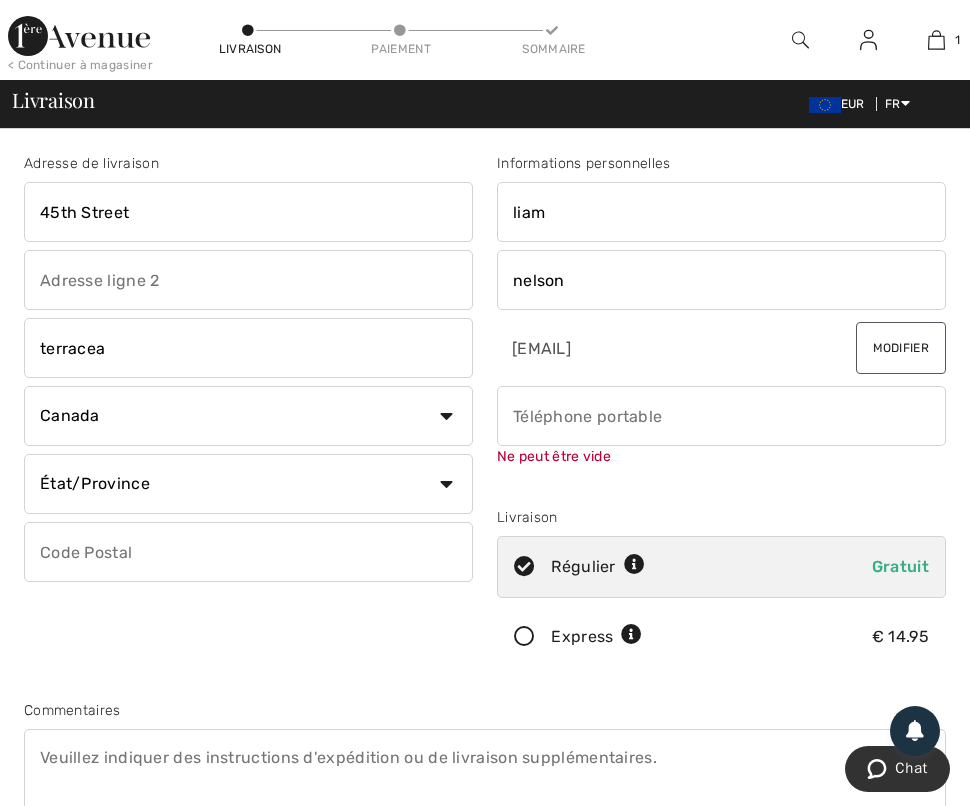 select on "BC" 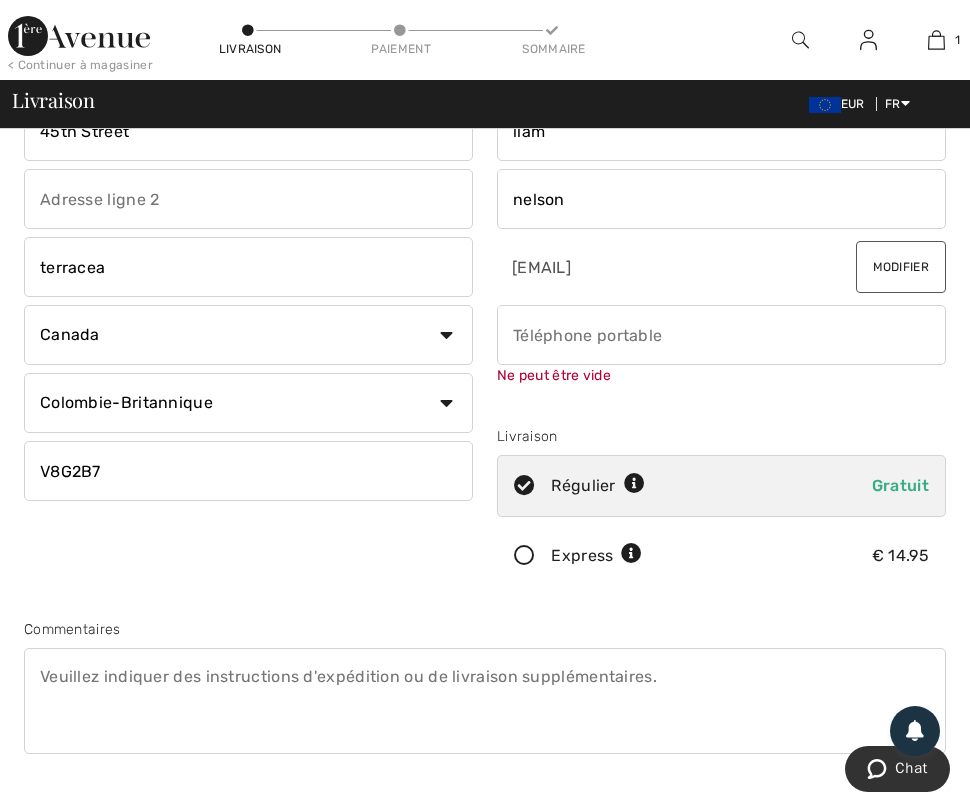 scroll, scrollTop: 83, scrollLeft: 0, axis: vertical 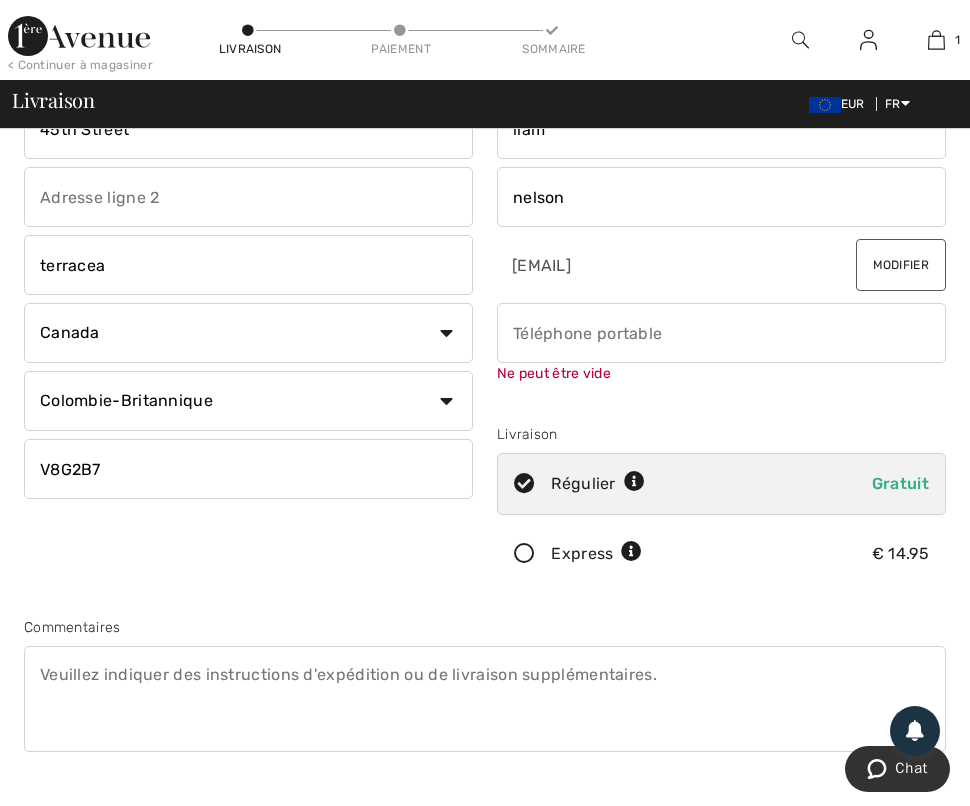 type on "V8G2B7" 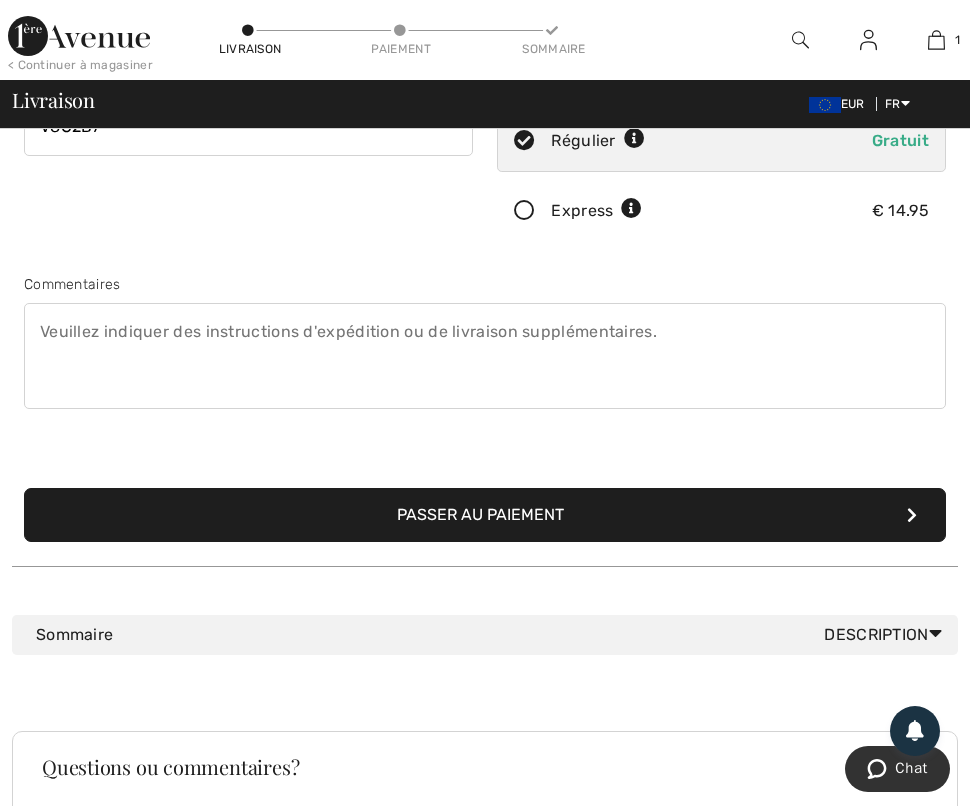 scroll, scrollTop: 457, scrollLeft: 0, axis: vertical 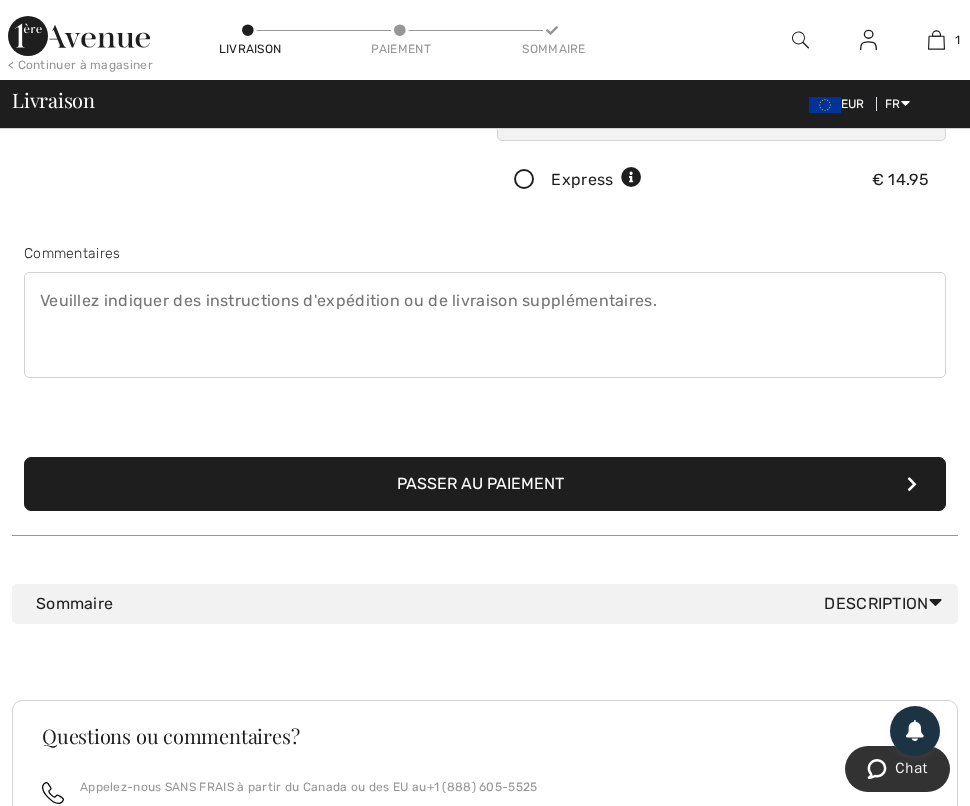 type on "0612345678" 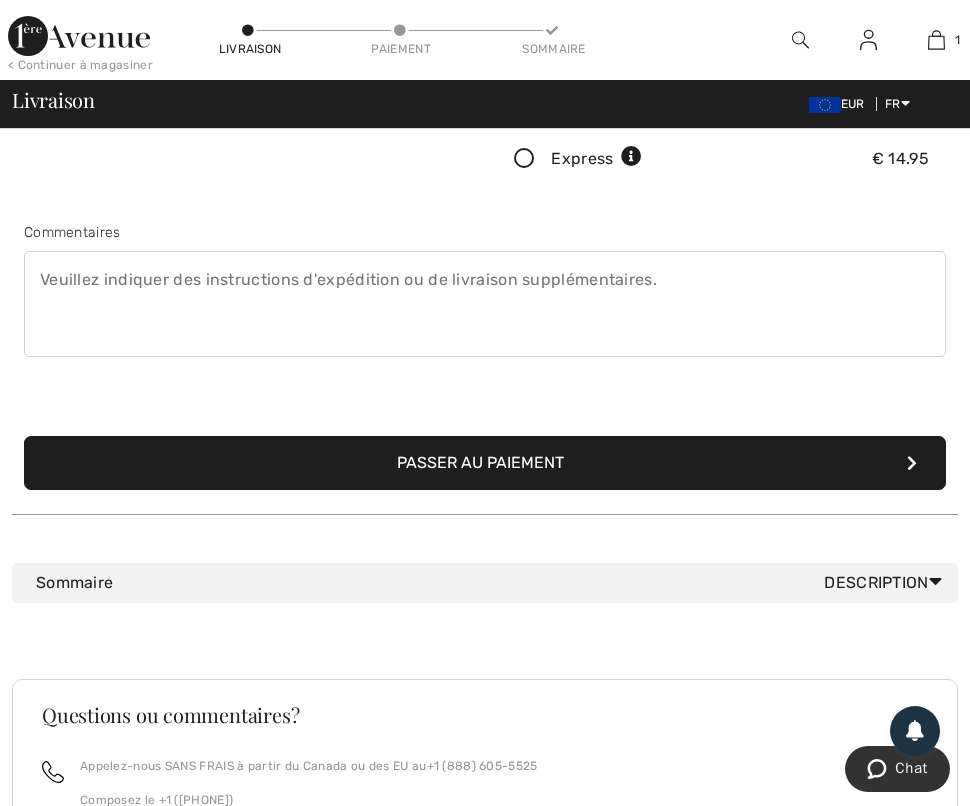 click on "Passer au paiement" at bounding box center (485, 463) 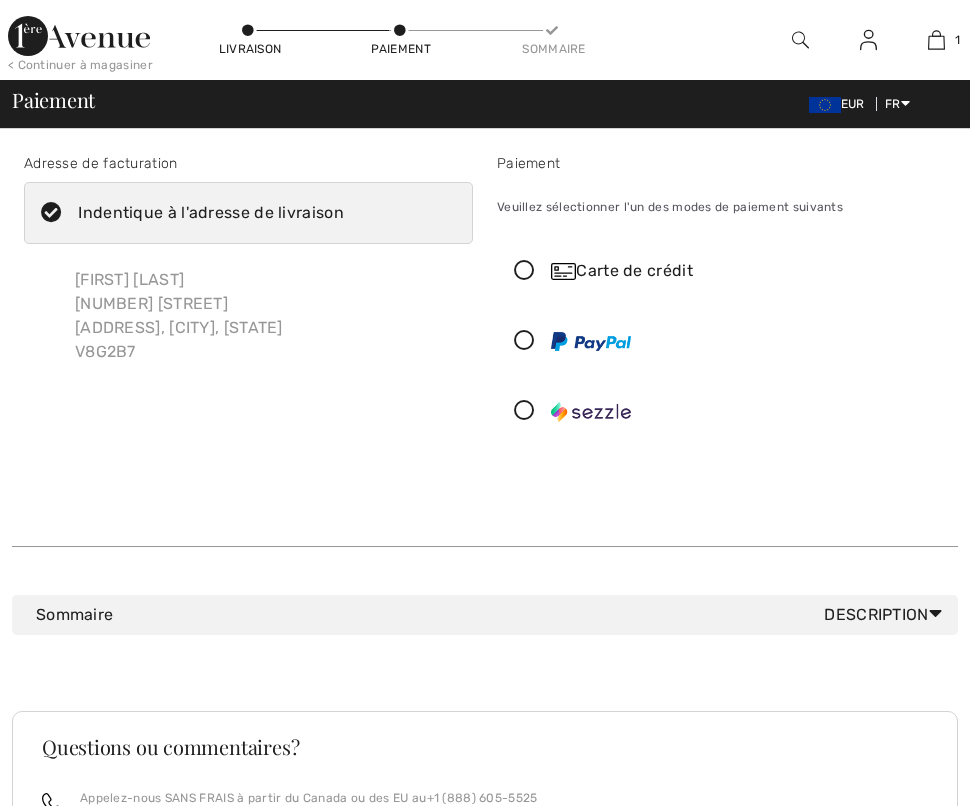 scroll, scrollTop: 0, scrollLeft: 0, axis: both 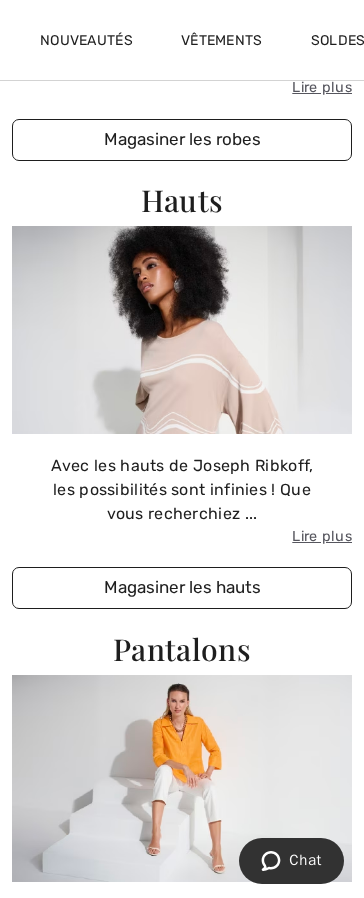 click on "Magasiner les hauts" at bounding box center (182, 588) 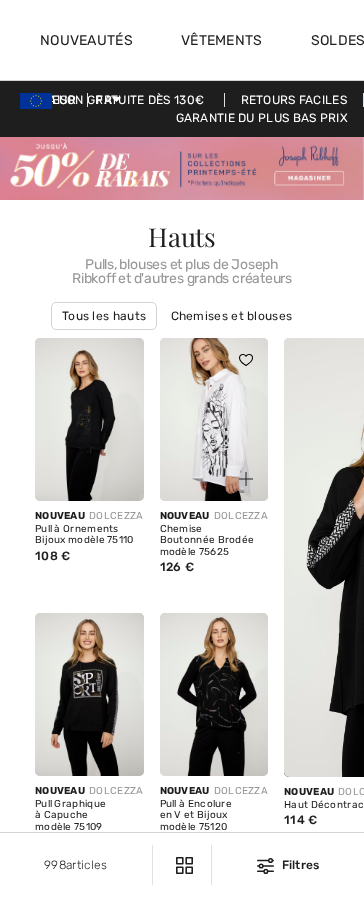 scroll, scrollTop: 0, scrollLeft: 0, axis: both 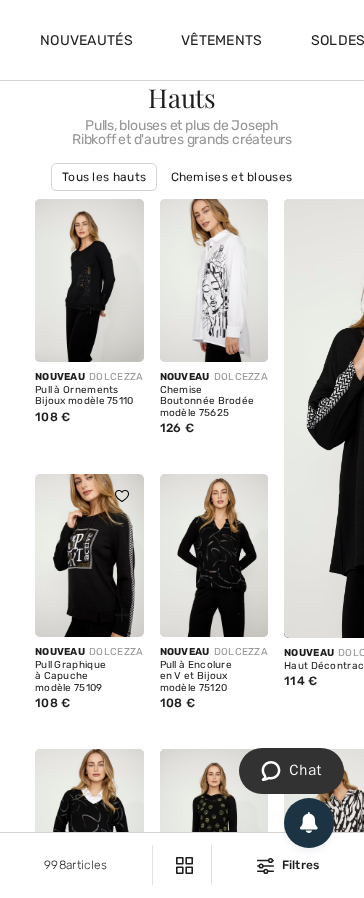 click at bounding box center [89, 555] 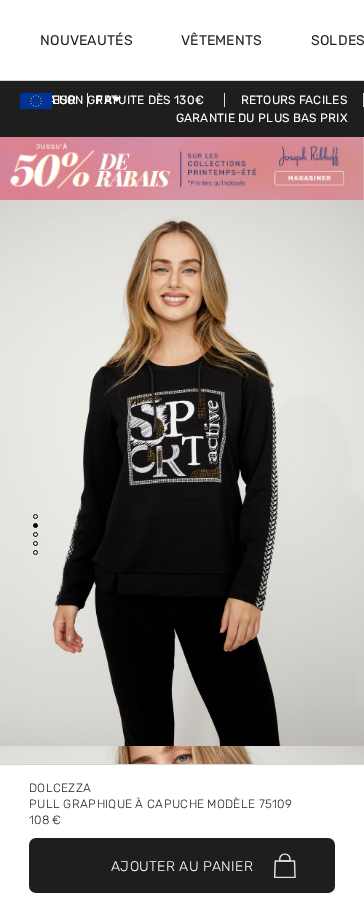 checkbox on "true" 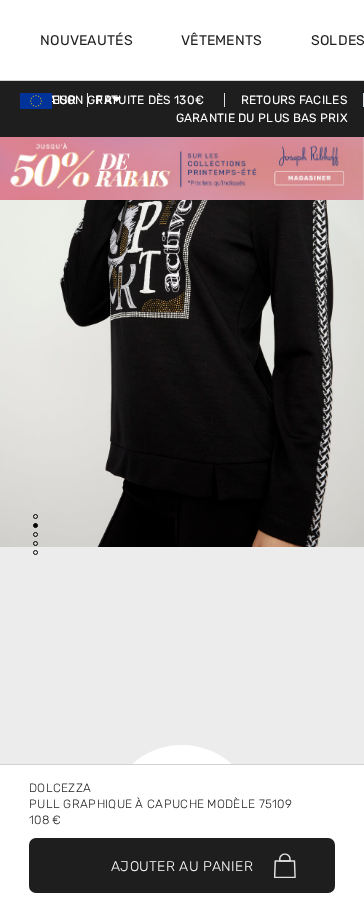scroll, scrollTop: 0, scrollLeft: 0, axis: both 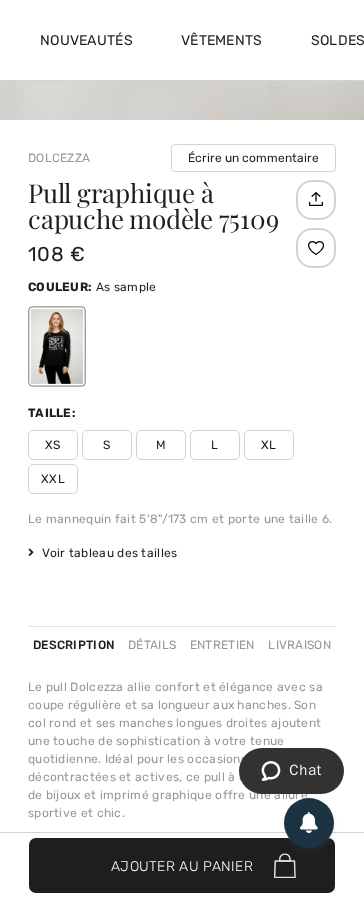 click on "L" at bounding box center (215, 445) 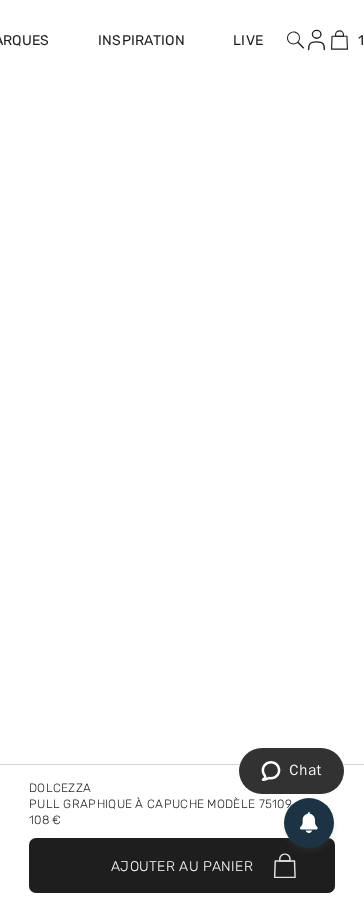 scroll, scrollTop: 0, scrollLeft: 434, axis: horizontal 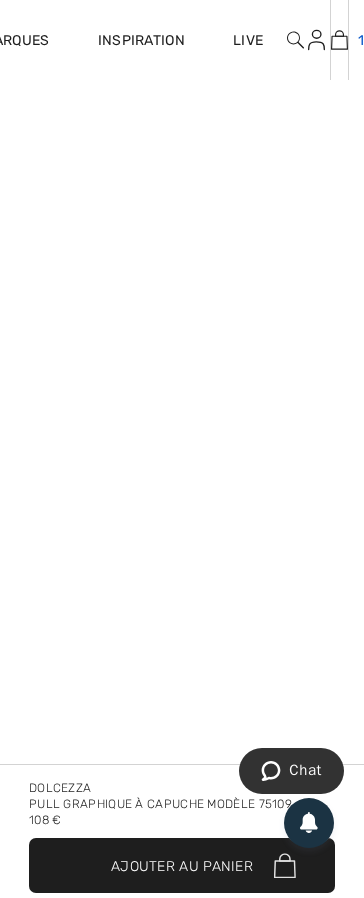 click at bounding box center (339, 40) 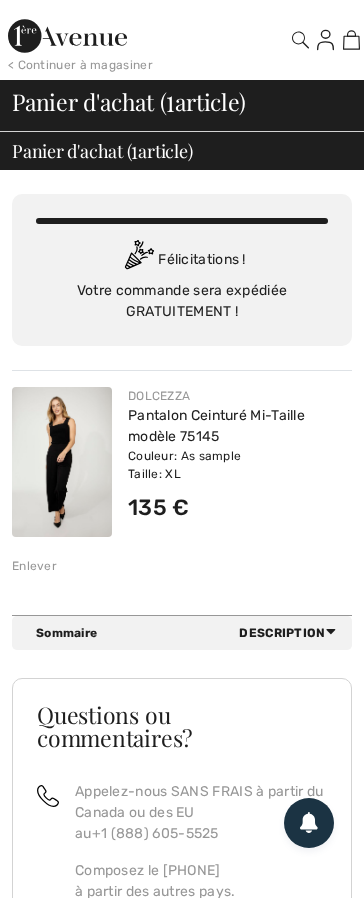 scroll, scrollTop: 0, scrollLeft: 0, axis: both 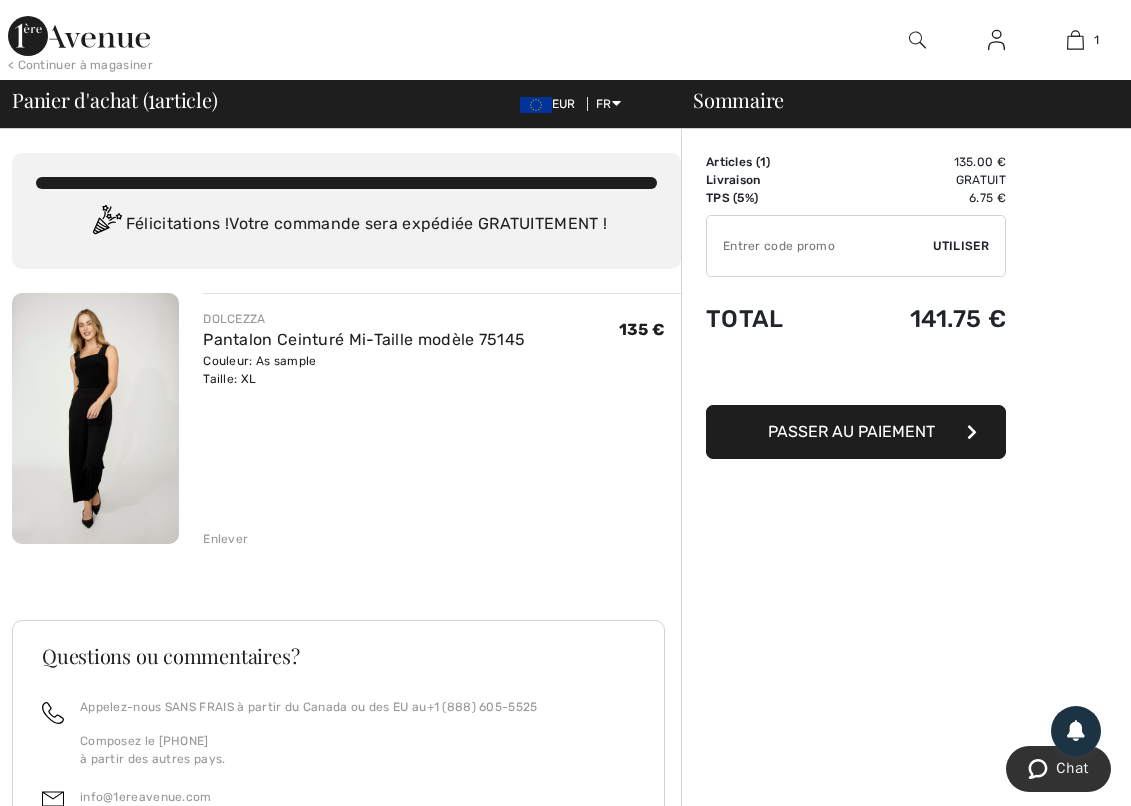 click on "Passer au paiement" at bounding box center [856, 432] 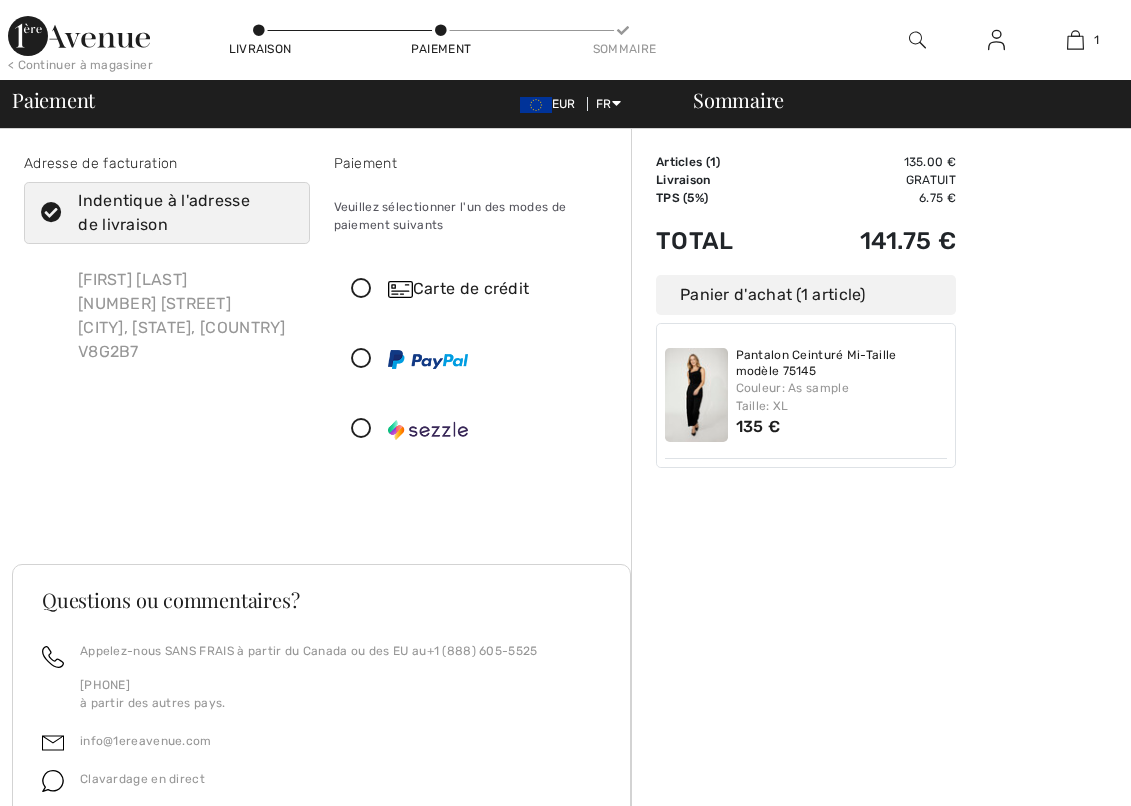 scroll, scrollTop: 0, scrollLeft: 0, axis: both 